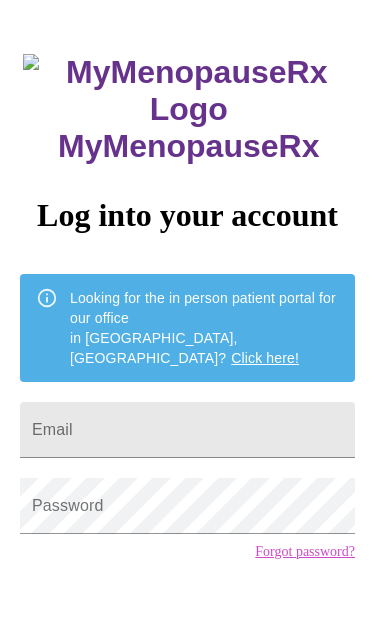 scroll, scrollTop: 50, scrollLeft: 0, axis: vertical 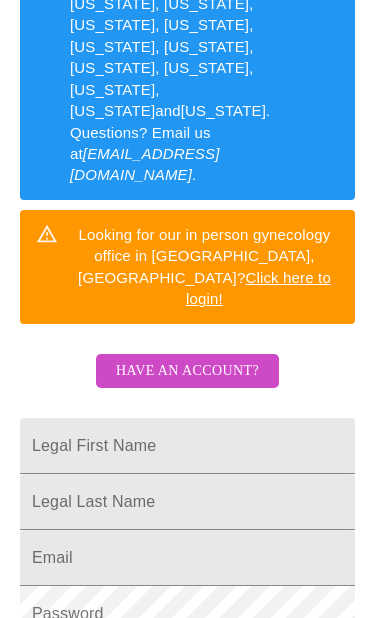 click on "Have an account?" at bounding box center (187, 371) 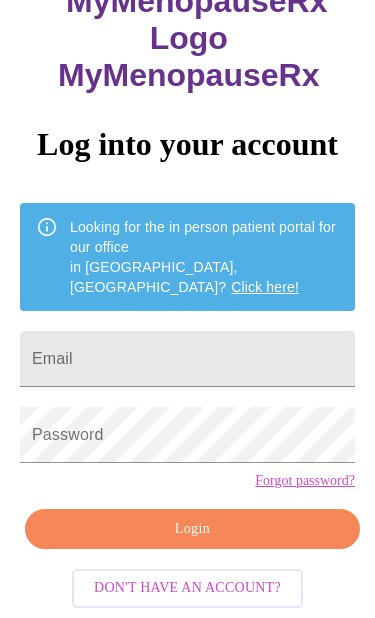 scroll, scrollTop: 85, scrollLeft: 0, axis: vertical 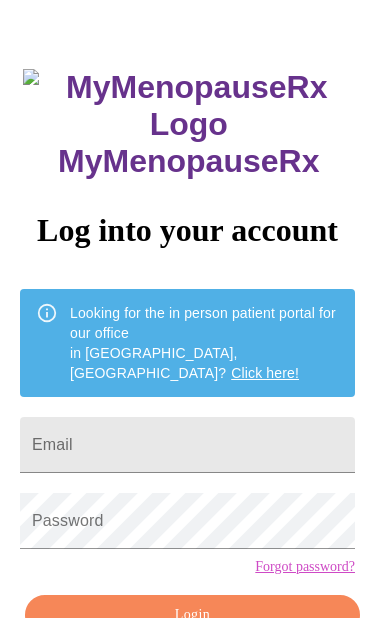 click on "Email" at bounding box center [187, 445] 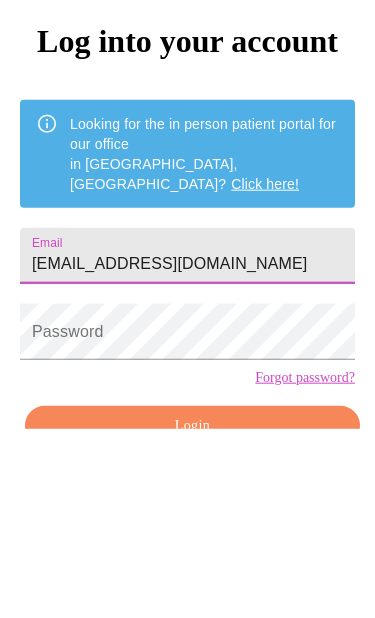 type on "[EMAIL_ADDRESS][DOMAIN_NAME]" 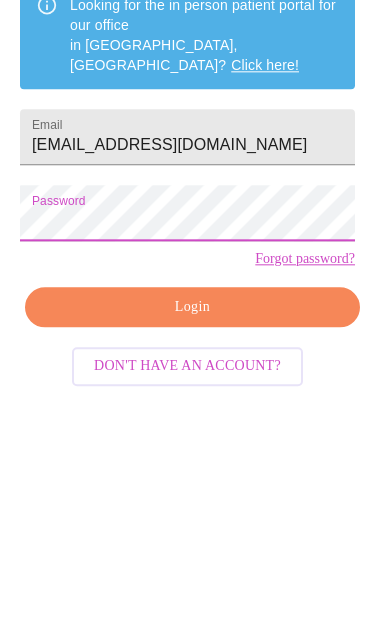 click on "Login" at bounding box center (192, 536) 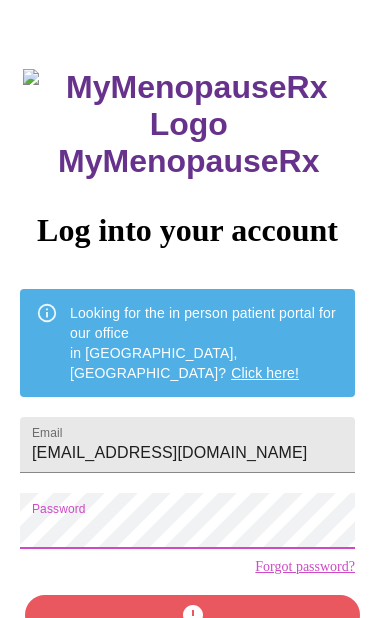scroll, scrollTop: 119, scrollLeft: 0, axis: vertical 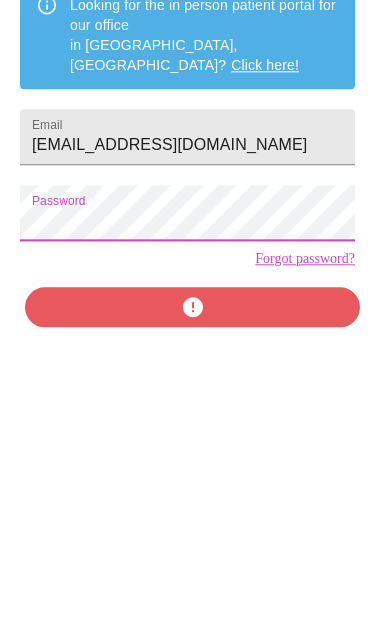 click on "MyMenopauseRx Log into your account Looking for the in person patient portal for our office   in [GEOGRAPHIC_DATA], [GEOGRAPHIC_DATA]? Click here! Email [EMAIL_ADDRESS][DOMAIN_NAME] Password Forgot password? Don't have an account?" at bounding box center (187, 322) 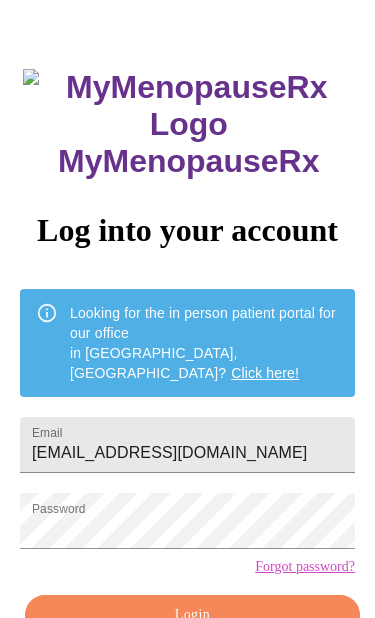 scroll, scrollTop: 119, scrollLeft: 0, axis: vertical 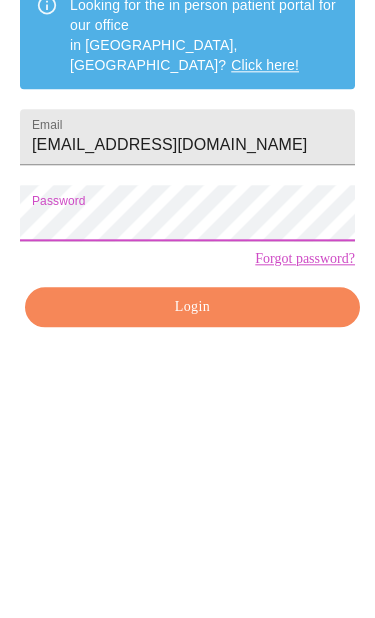click on "Login" at bounding box center (192, 581) 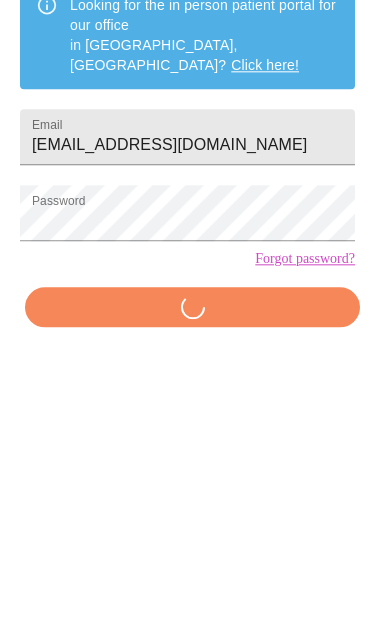 scroll, scrollTop: 85, scrollLeft: 0, axis: vertical 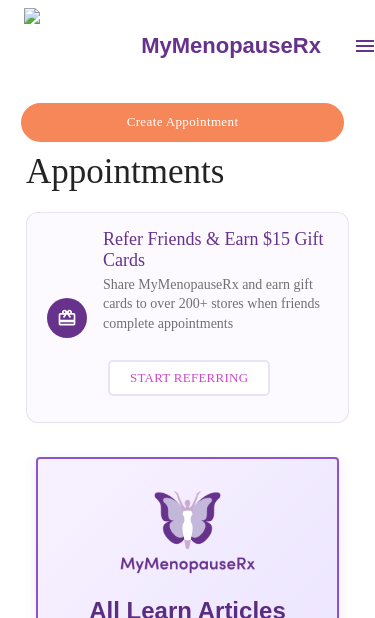 click 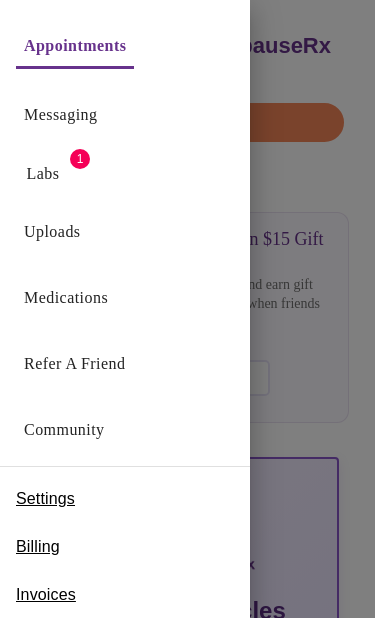 click on "Labs" at bounding box center (43, 174) 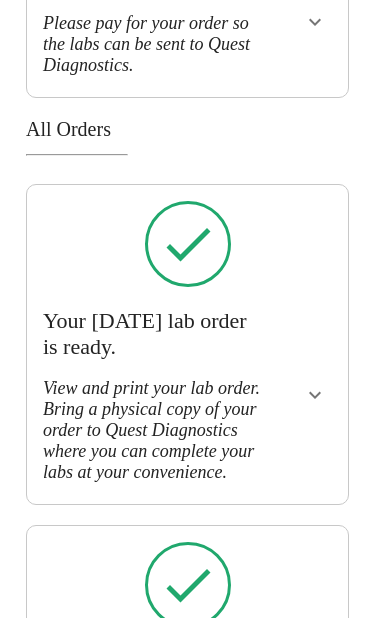 scroll, scrollTop: 445, scrollLeft: 0, axis: vertical 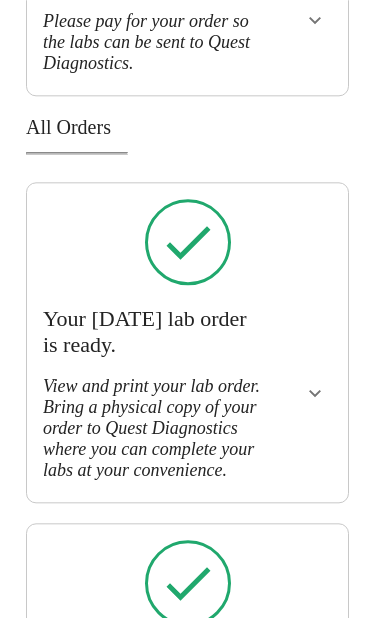 click 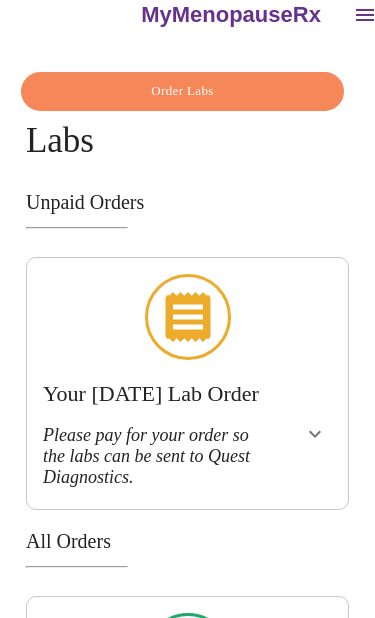 scroll, scrollTop: 0, scrollLeft: 0, axis: both 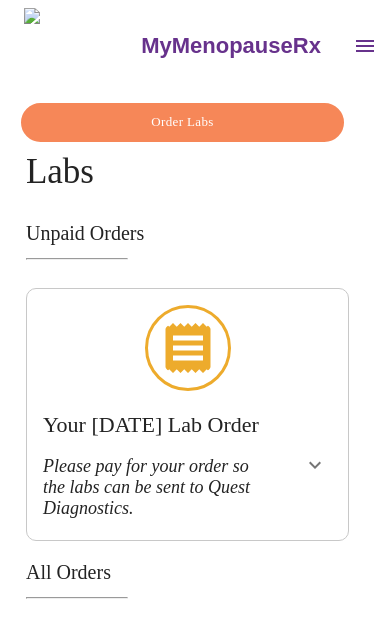 click 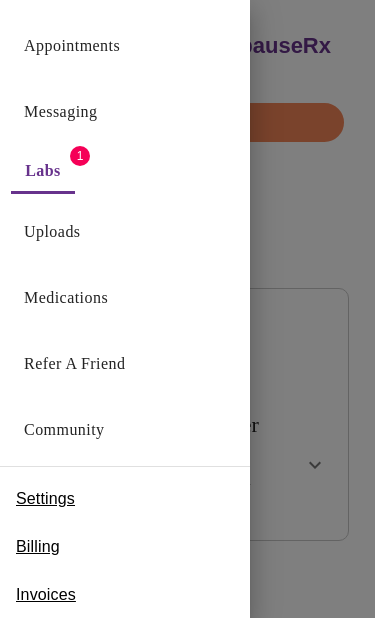 click on "Labs" at bounding box center [43, 171] 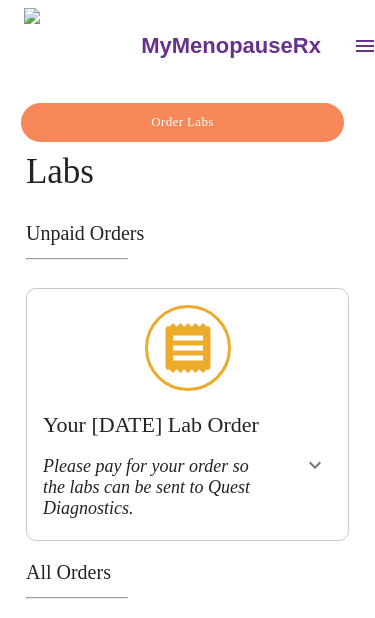 click at bounding box center [365, 46] 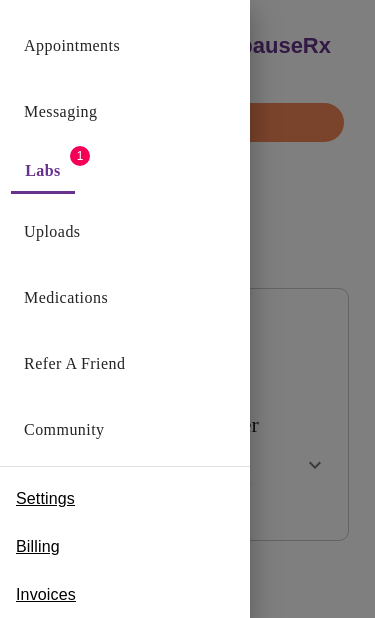 click on "Uploads" at bounding box center (52, 232) 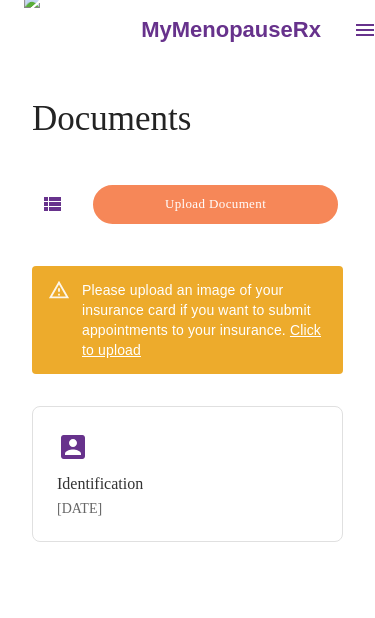 scroll, scrollTop: 0, scrollLeft: 0, axis: both 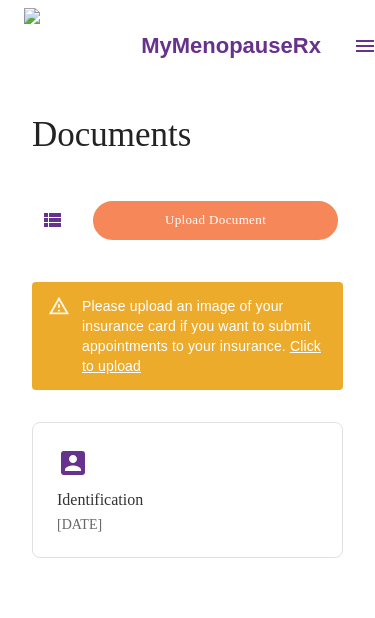 click 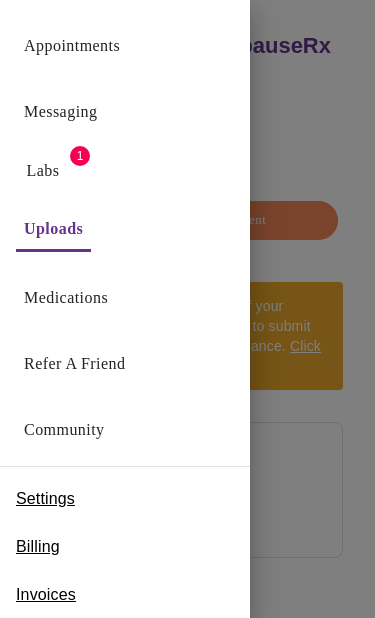 click on "Messaging" at bounding box center (60, 112) 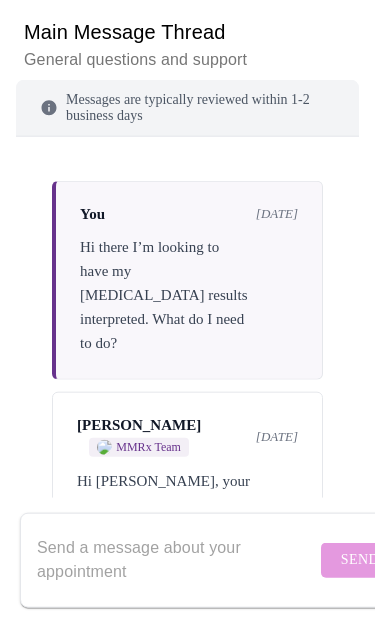 scroll, scrollTop: 264, scrollLeft: 0, axis: vertical 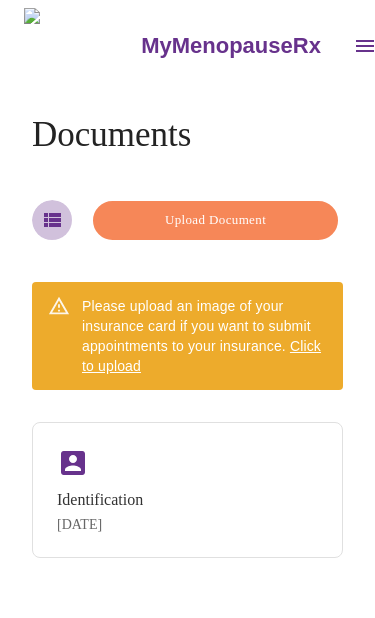 click 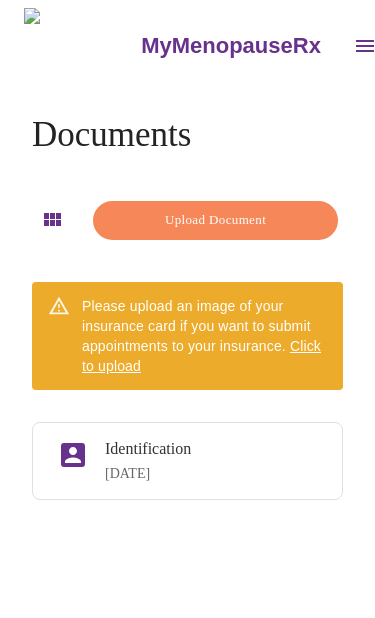 click at bounding box center (365, 46) 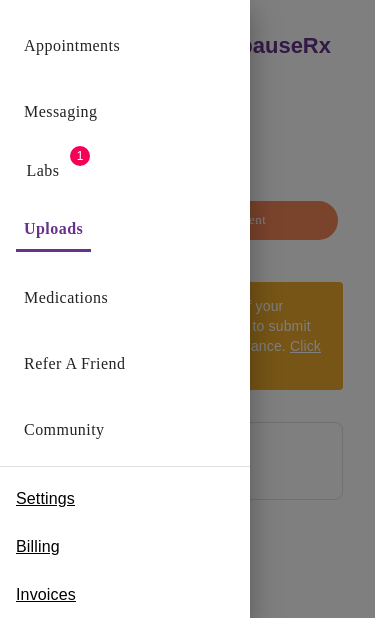 click on "Labs" at bounding box center [43, 171] 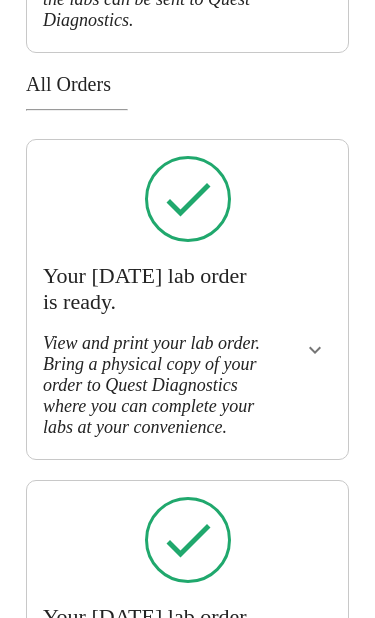 scroll, scrollTop: 495, scrollLeft: 0, axis: vertical 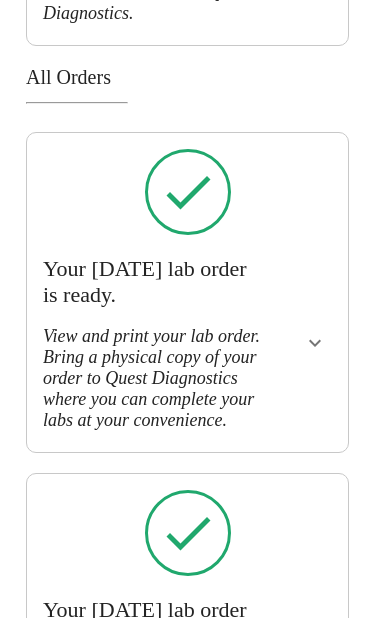 click 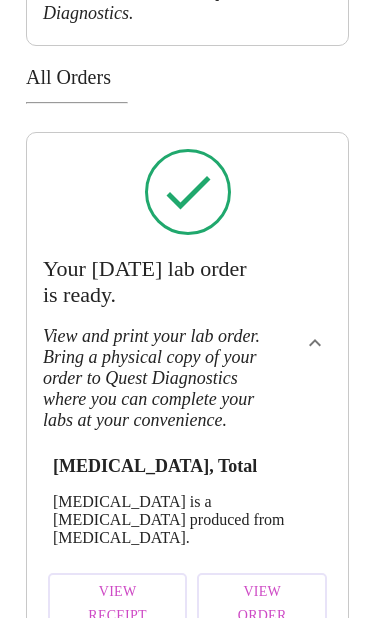 click on "View Receipt" at bounding box center [117, 604] 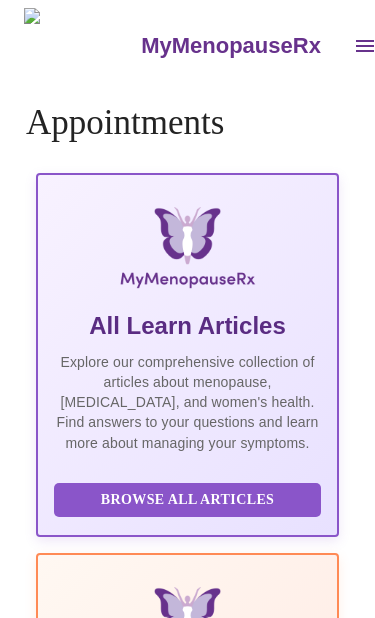 scroll, scrollTop: 0, scrollLeft: 0, axis: both 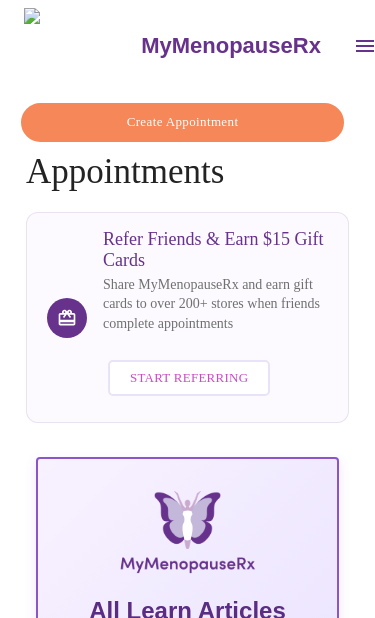 click 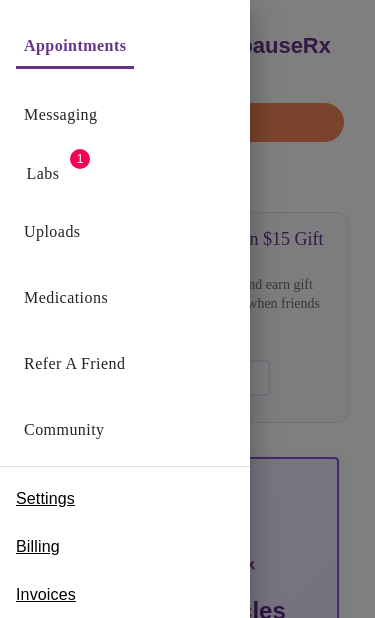 click on "Labs" at bounding box center (43, 174) 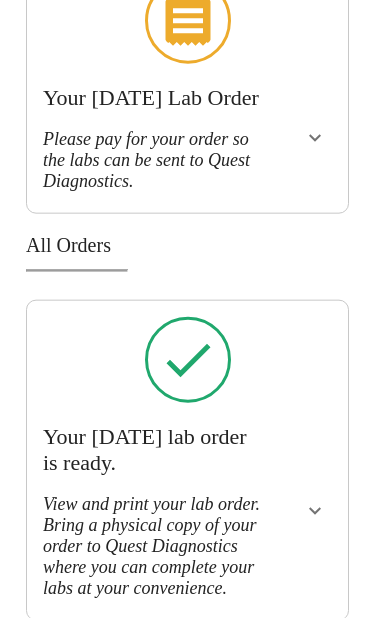 scroll, scrollTop: 329, scrollLeft: 0, axis: vertical 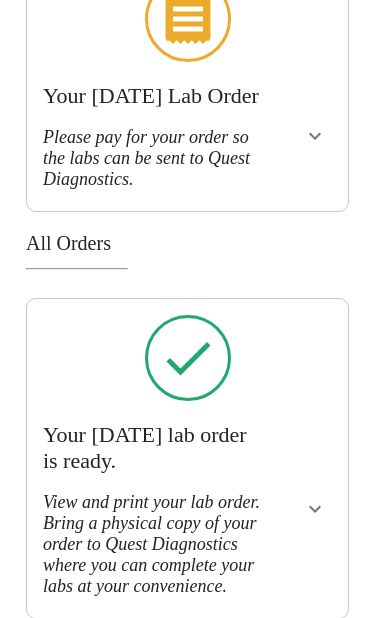 click at bounding box center [315, 509] 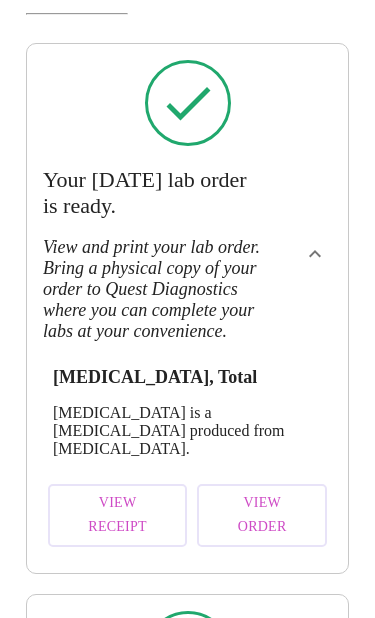 scroll, scrollTop: 578, scrollLeft: 0, axis: vertical 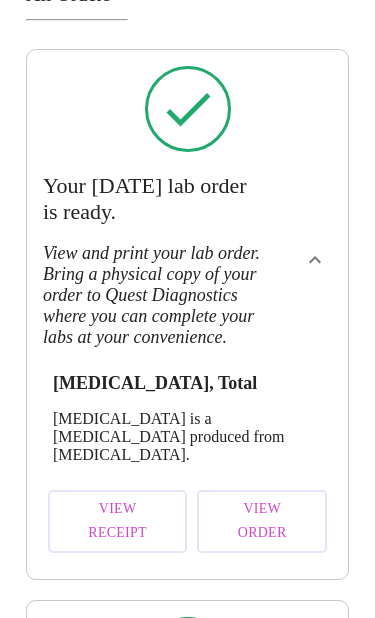 click on "View Order" at bounding box center (262, 521) 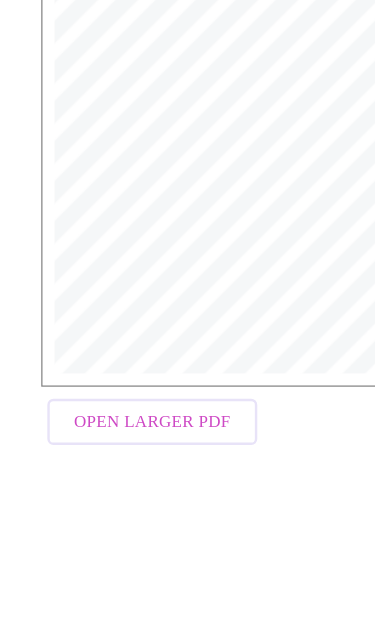 scroll, scrollTop: 549, scrollLeft: 0, axis: vertical 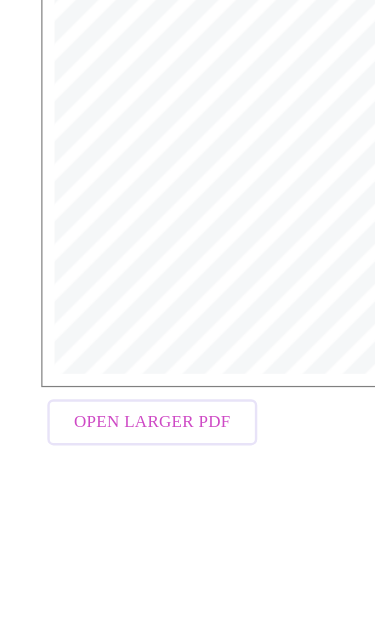 click on "Open Larger PDF" at bounding box center [125, 457] 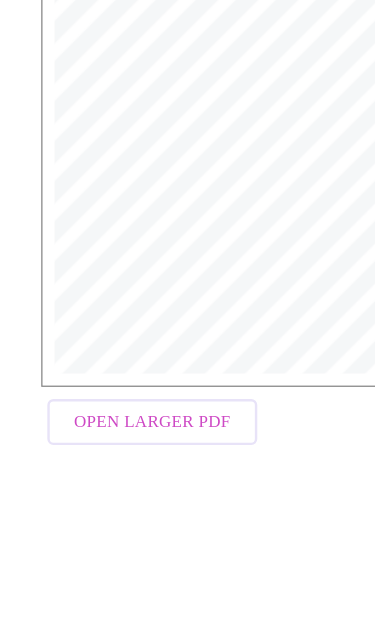scroll, scrollTop: 540, scrollLeft: 0, axis: vertical 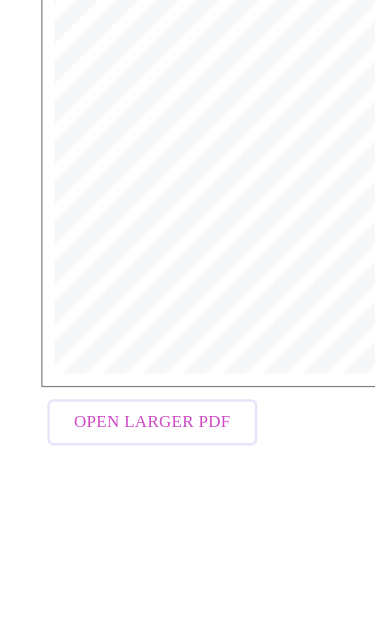 click on "Open Larger PDF" at bounding box center [125, 457] 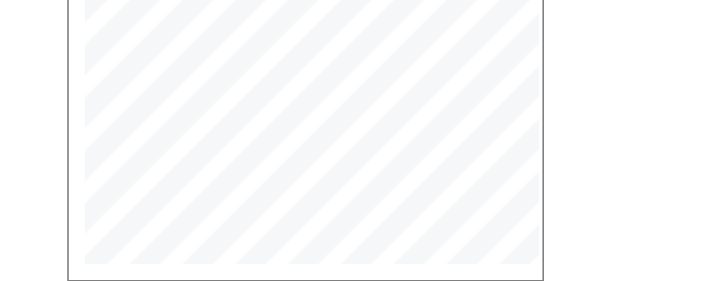 scroll, scrollTop: 580, scrollLeft: 0, axis: vertical 